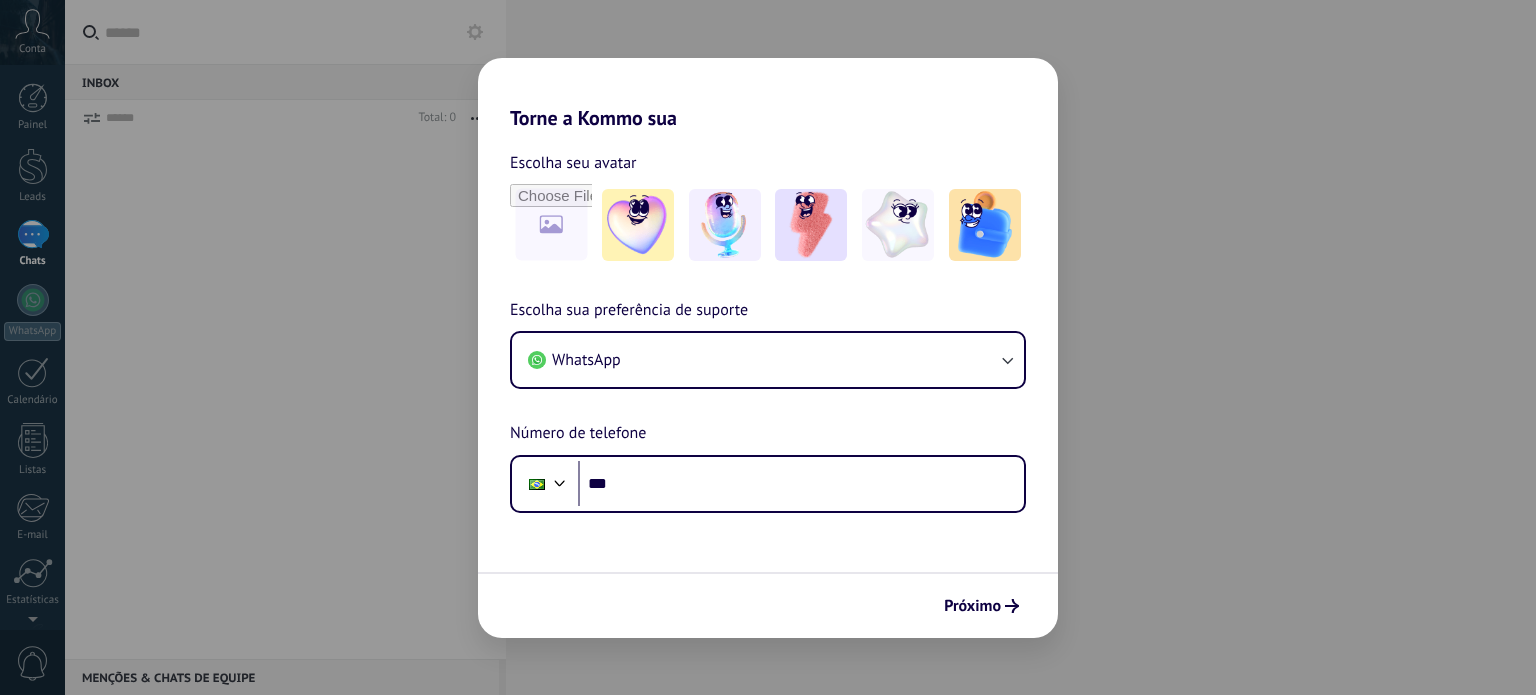scroll, scrollTop: 0, scrollLeft: 0, axis: both 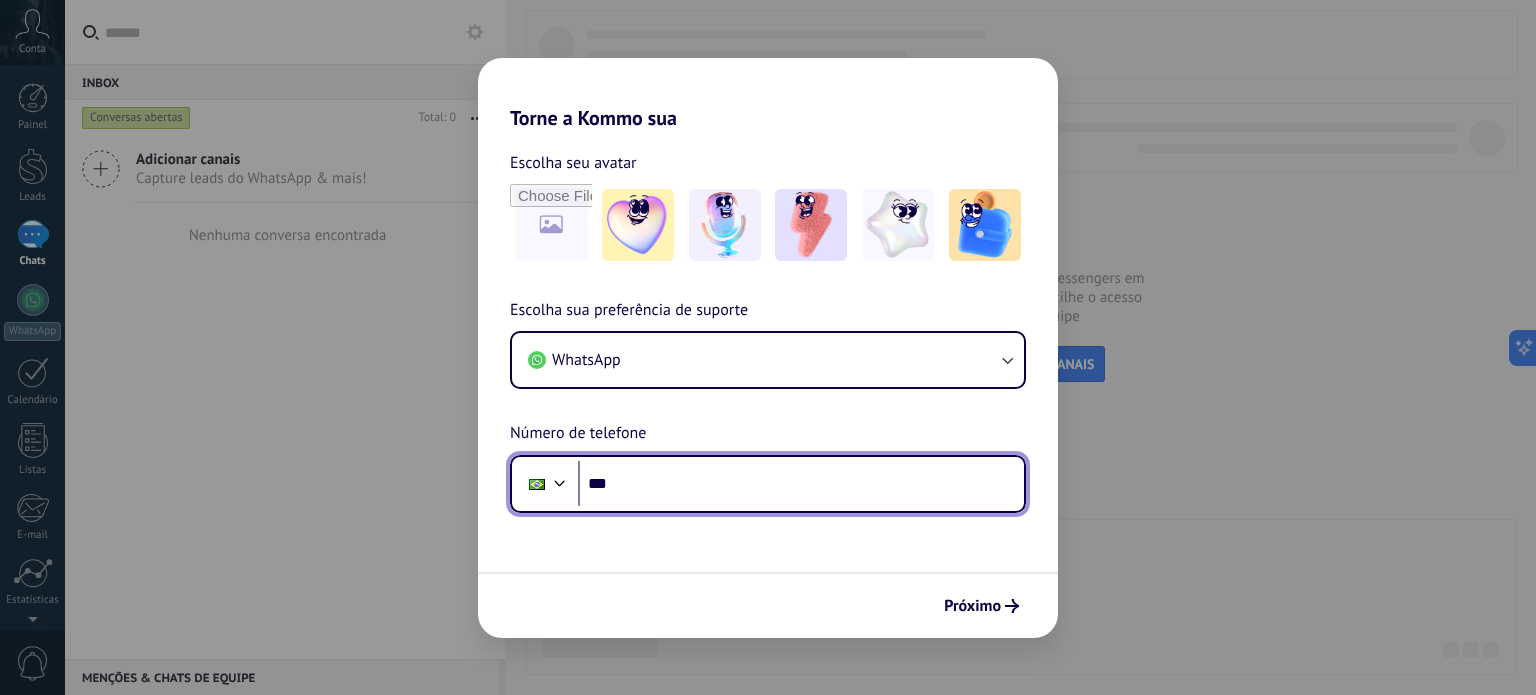 click on "***" at bounding box center (801, 484) 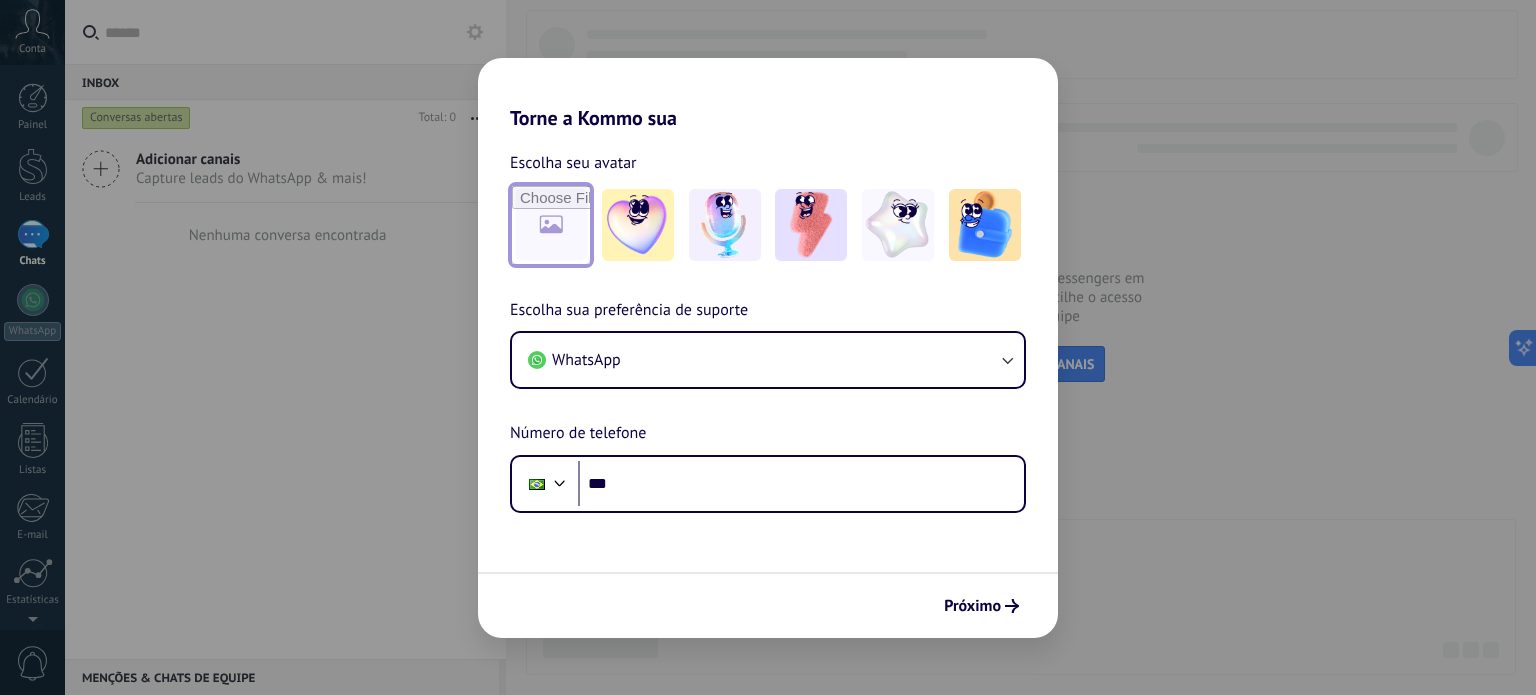 click at bounding box center [551, 225] 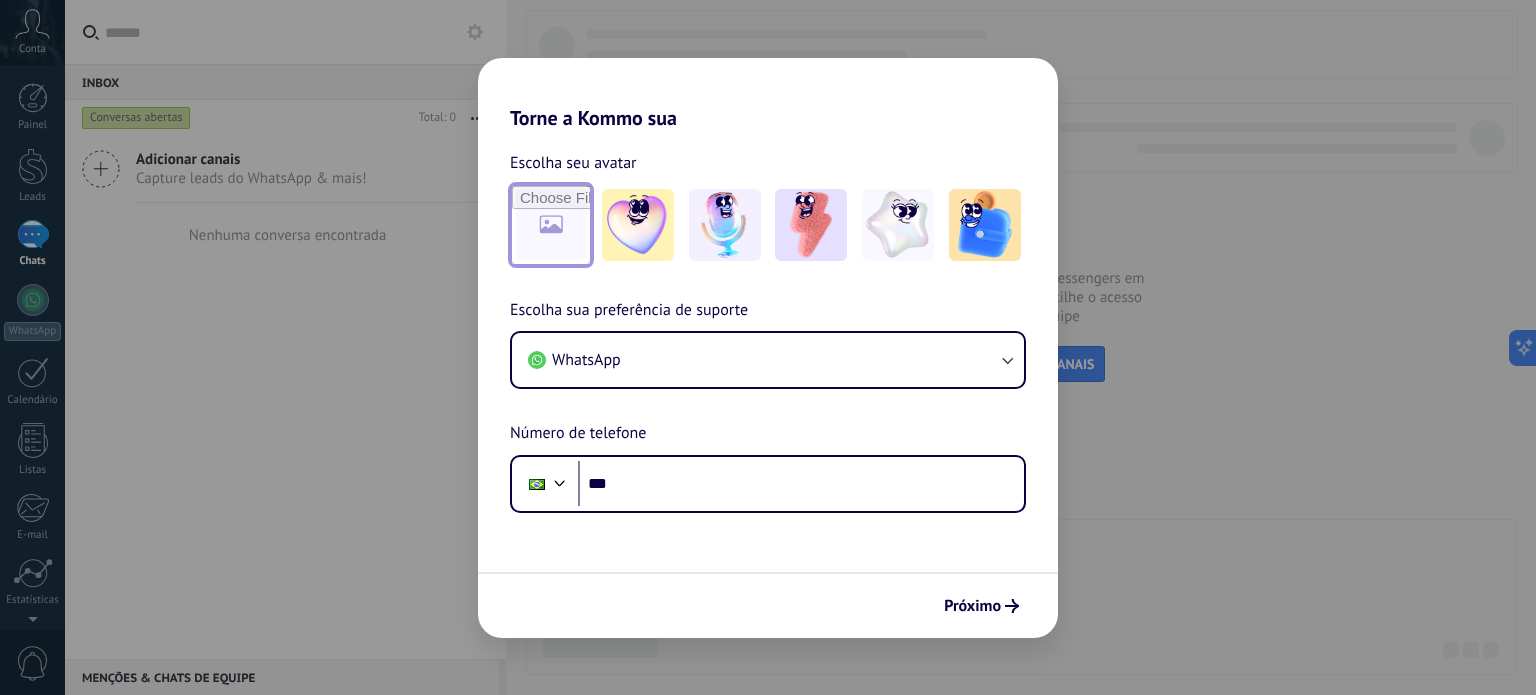 type on "**********" 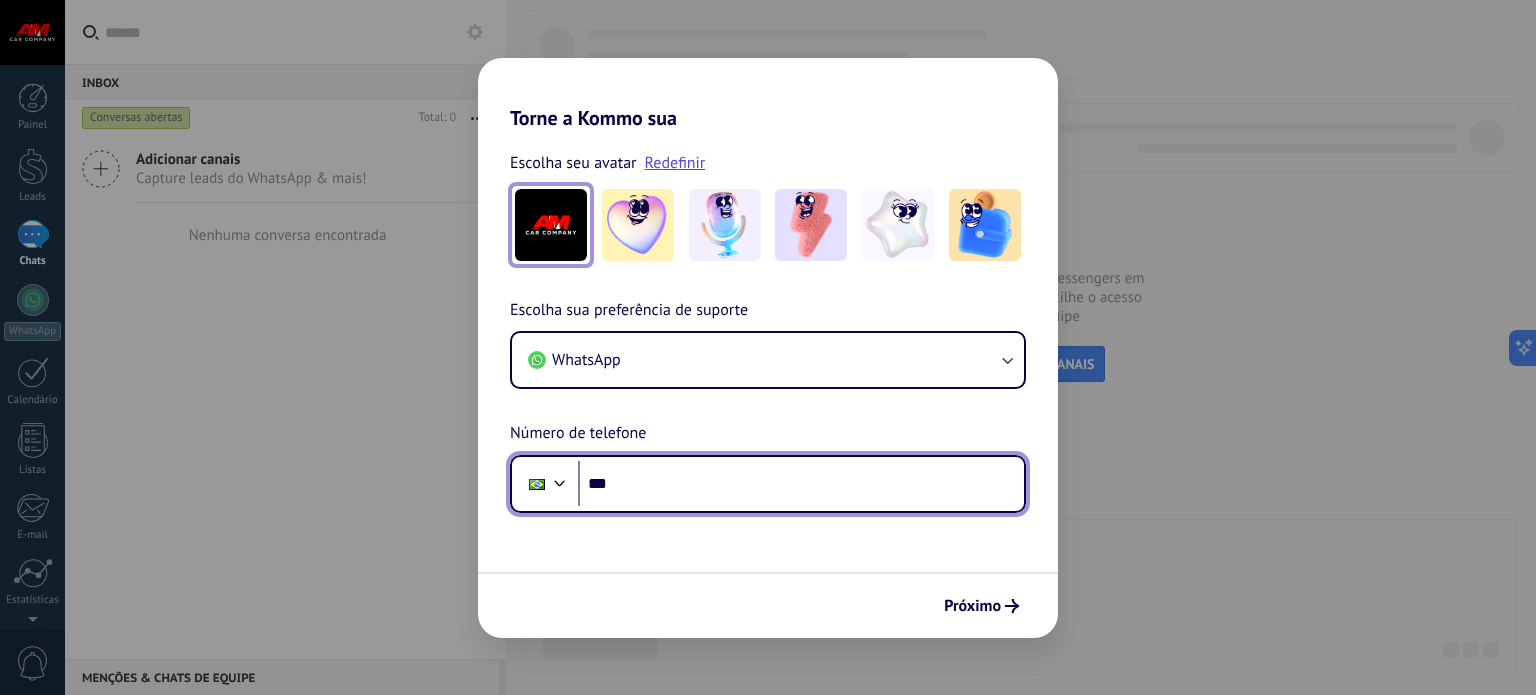 click on "***" at bounding box center [801, 484] 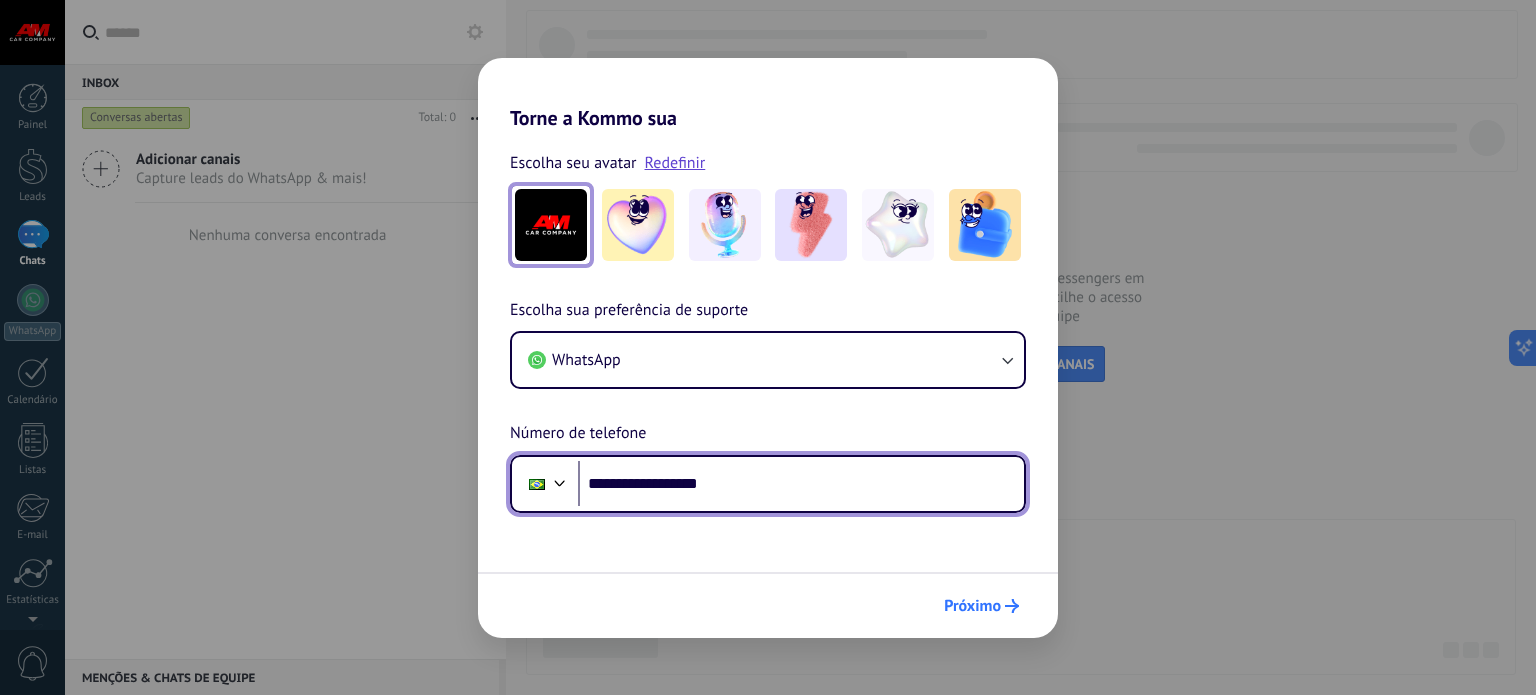 type on "**********" 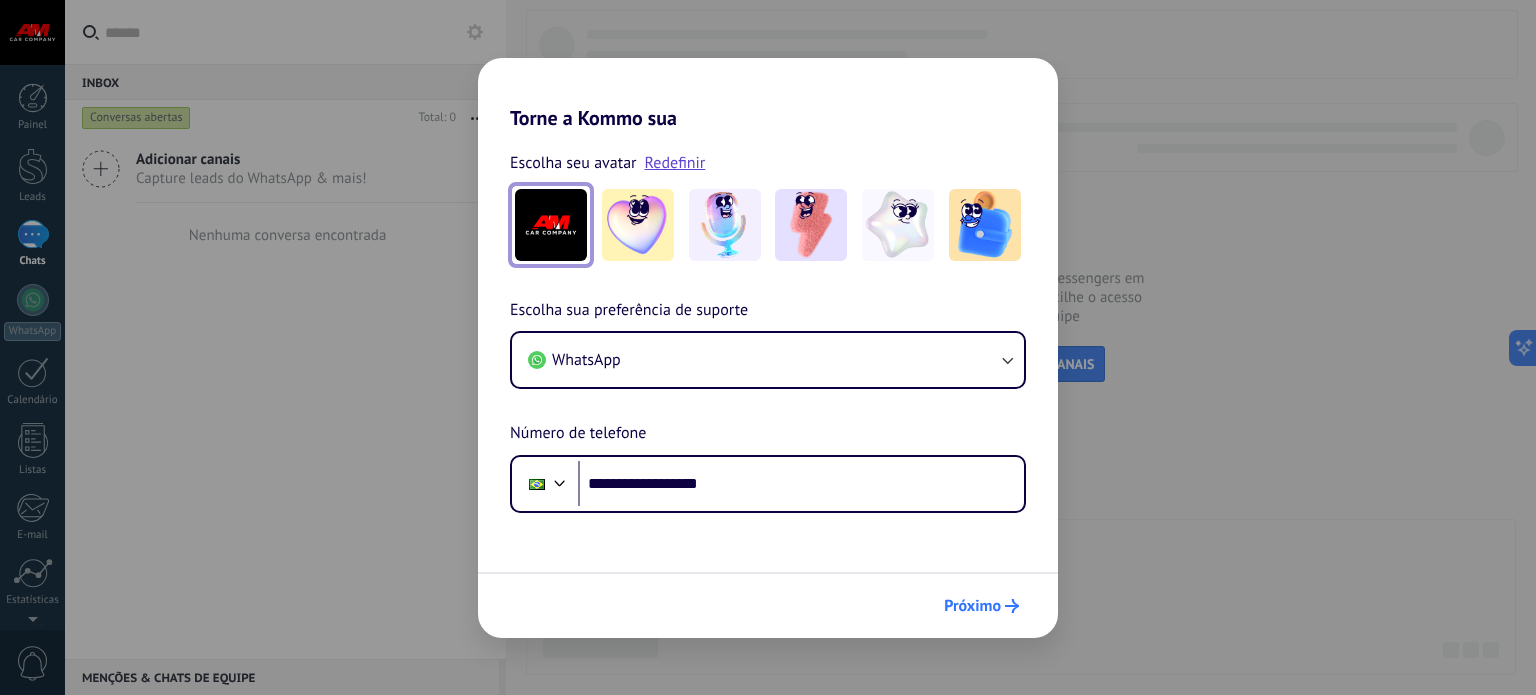click on "Próximo" at bounding box center (972, 606) 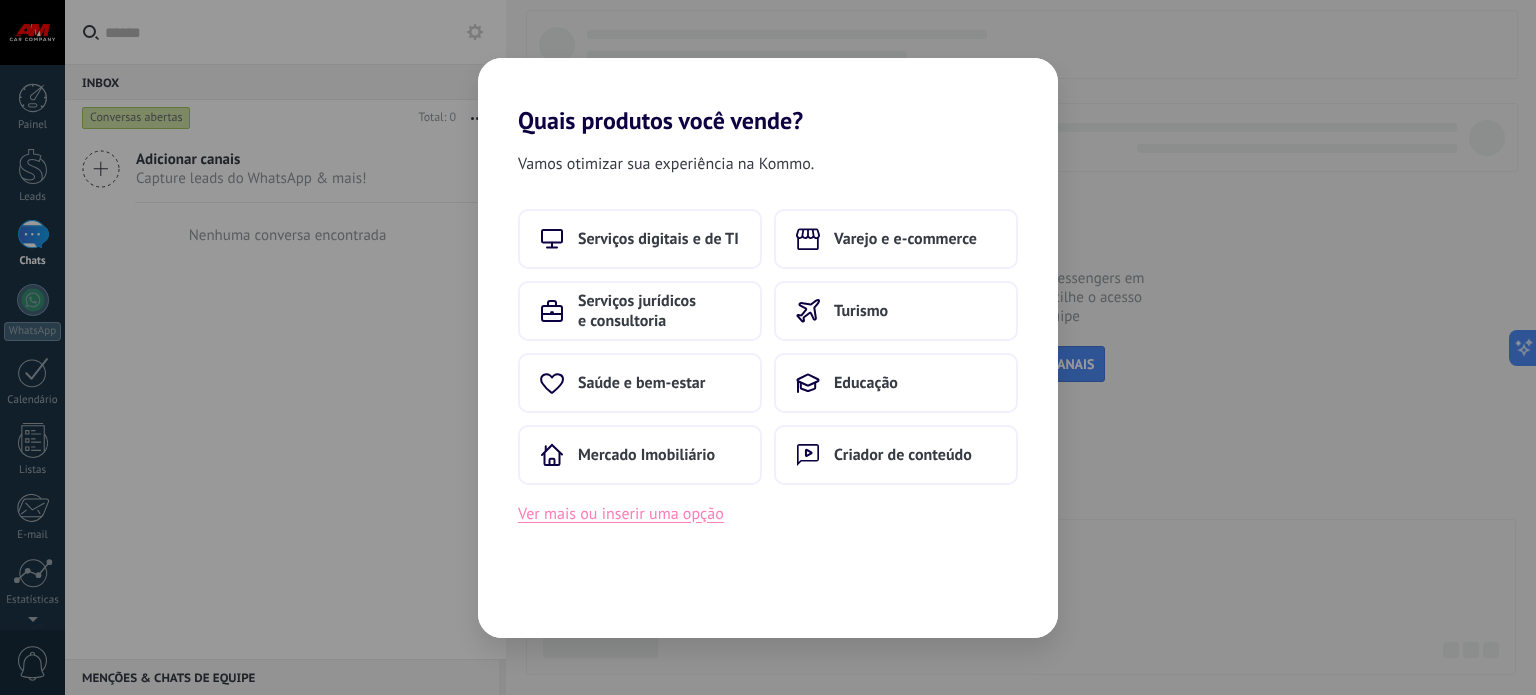 click on "Ver mais ou inserir uma opção" at bounding box center [621, 514] 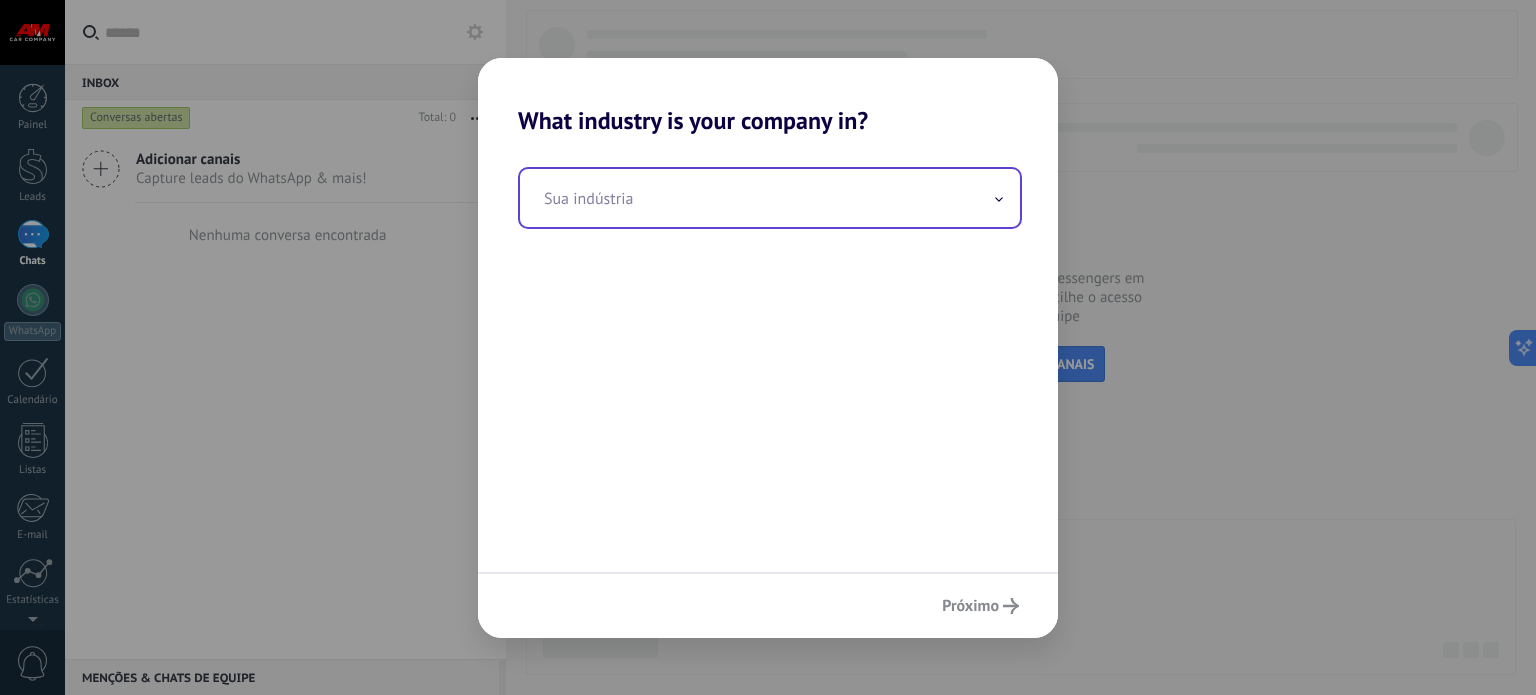 click at bounding box center (770, 198) 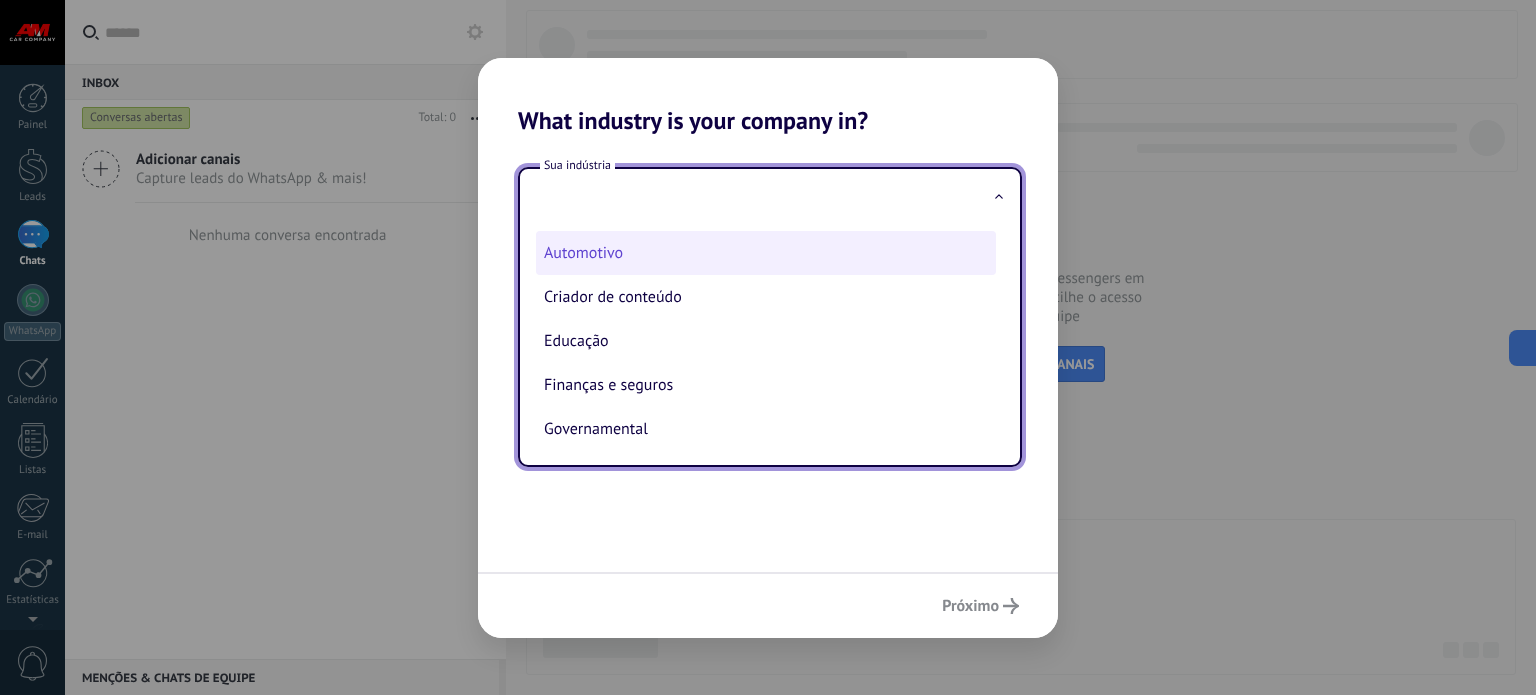 click on "Automotivo" at bounding box center [766, 253] 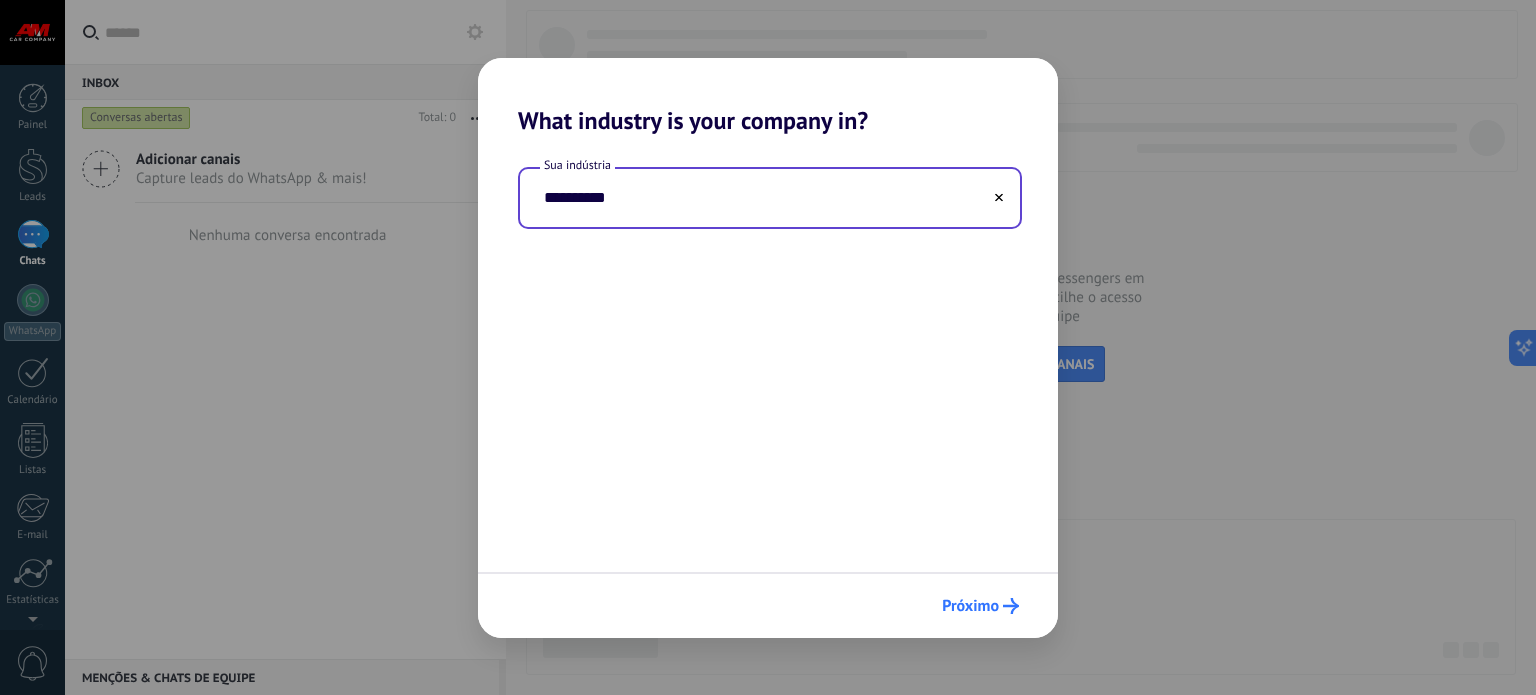 click on "Próximo" at bounding box center [970, 606] 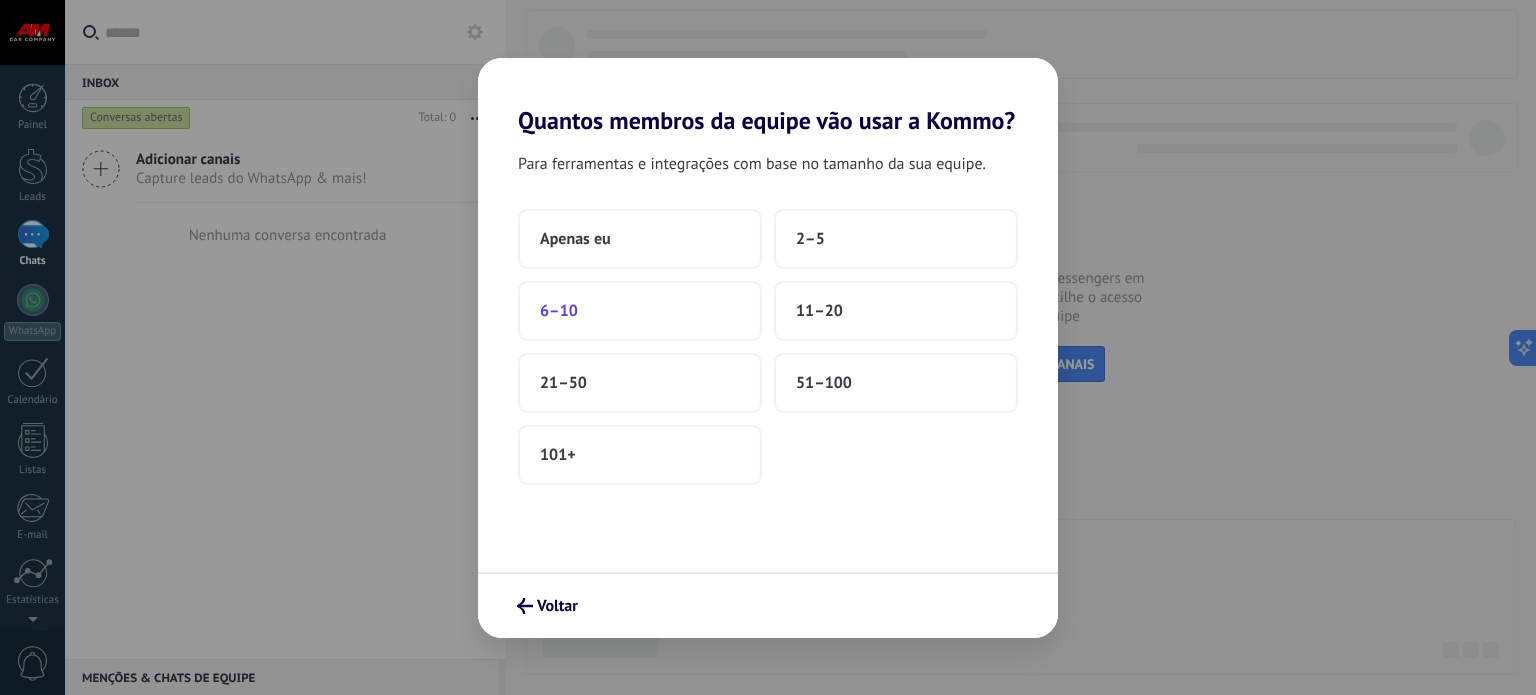 click on "6–10" at bounding box center [640, 311] 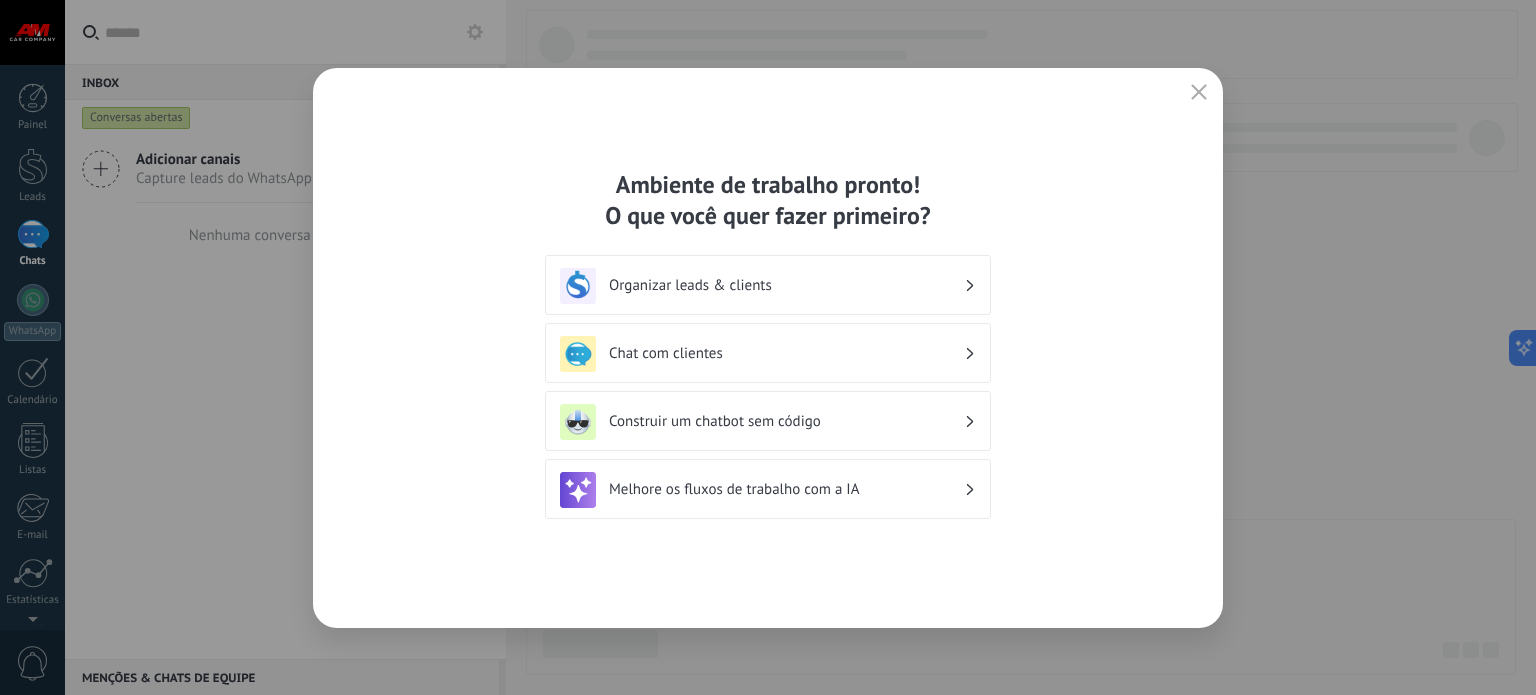 click on "Chat com clientes" at bounding box center (786, 353) 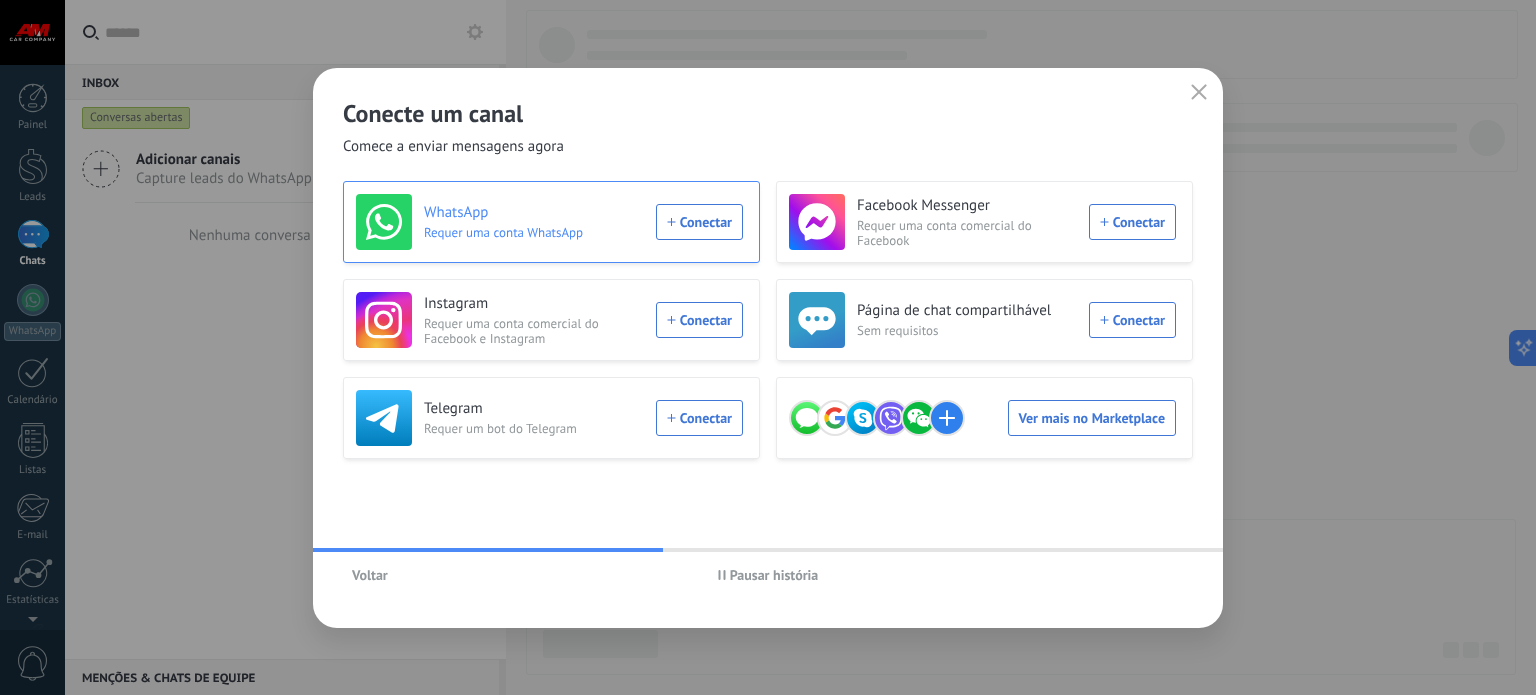 click on "WhatsApp Requer uma conta WhatsApp Conectar" at bounding box center (549, 222) 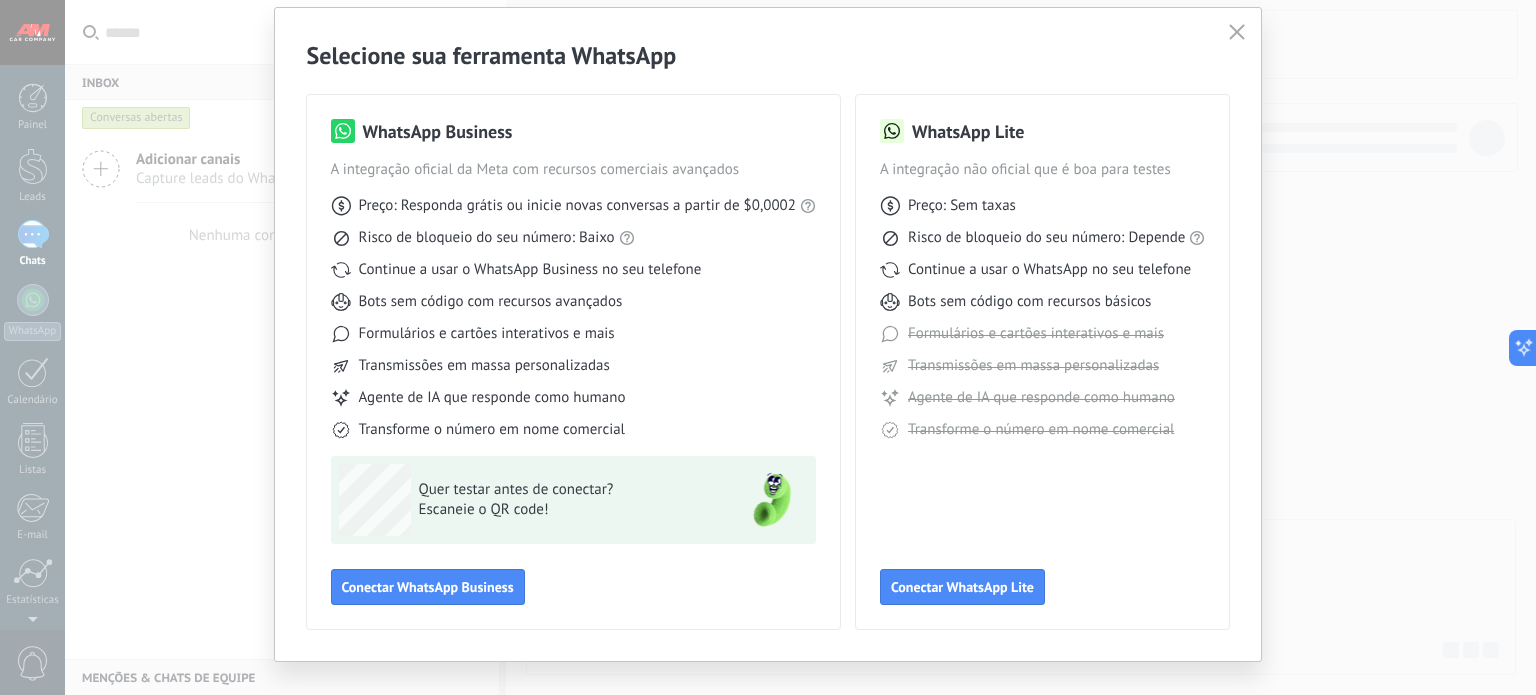 scroll, scrollTop: 89, scrollLeft: 0, axis: vertical 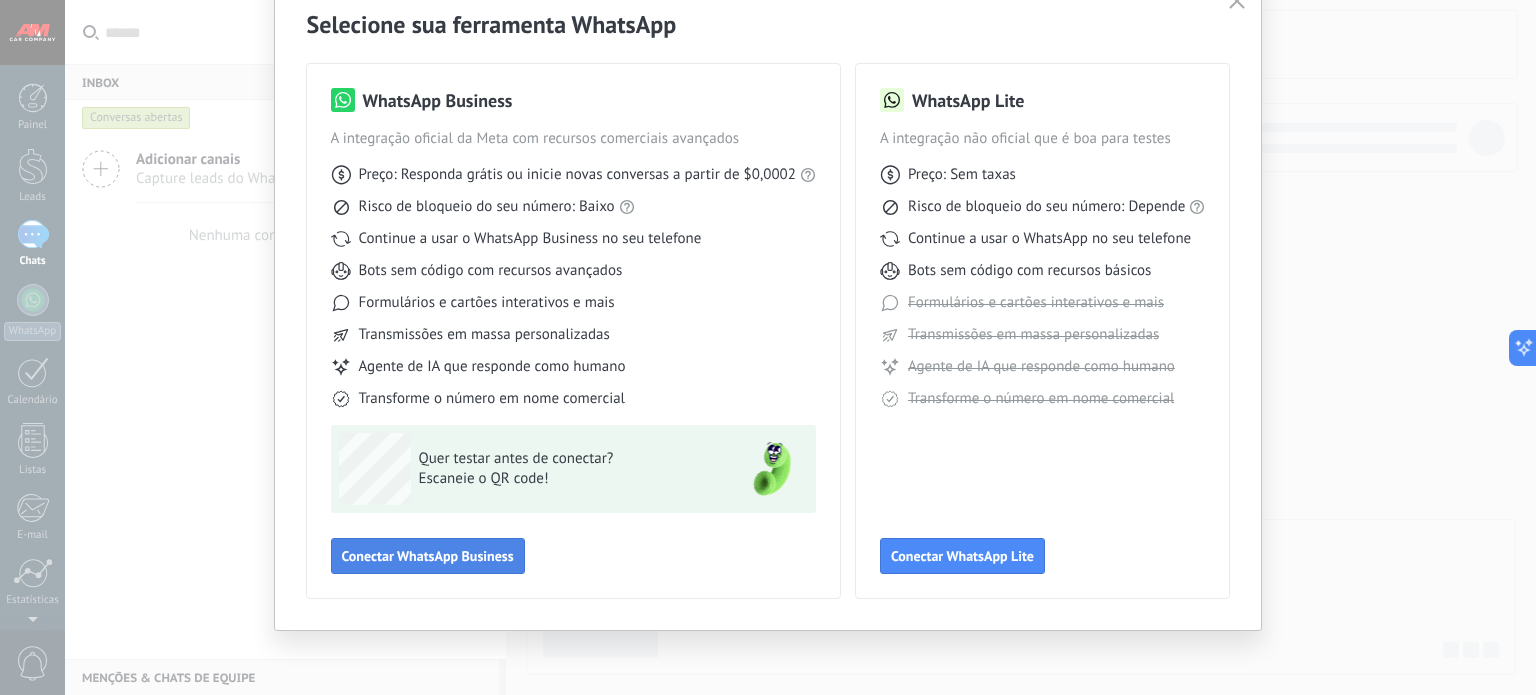 click on "Conectar WhatsApp Business" at bounding box center [428, 556] 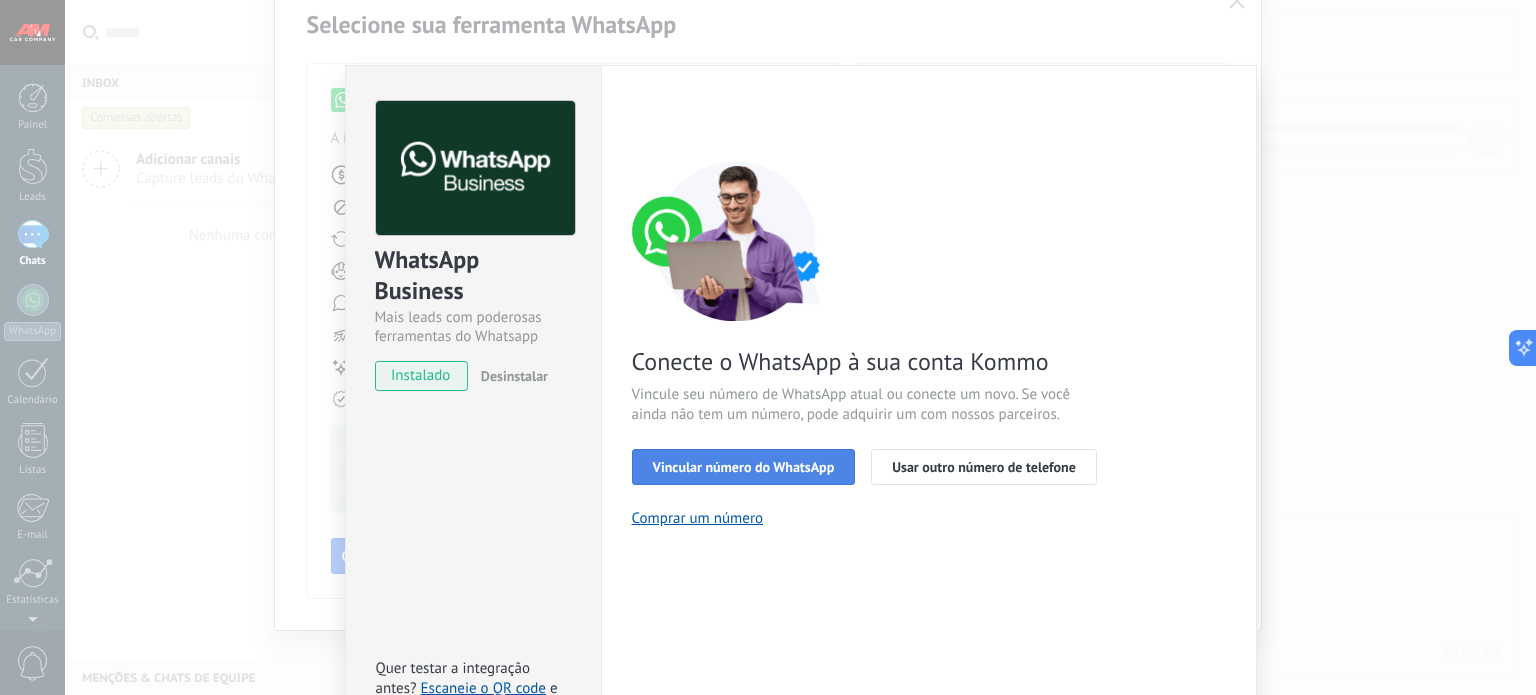 click on "Vincular número do WhatsApp" at bounding box center (744, 467) 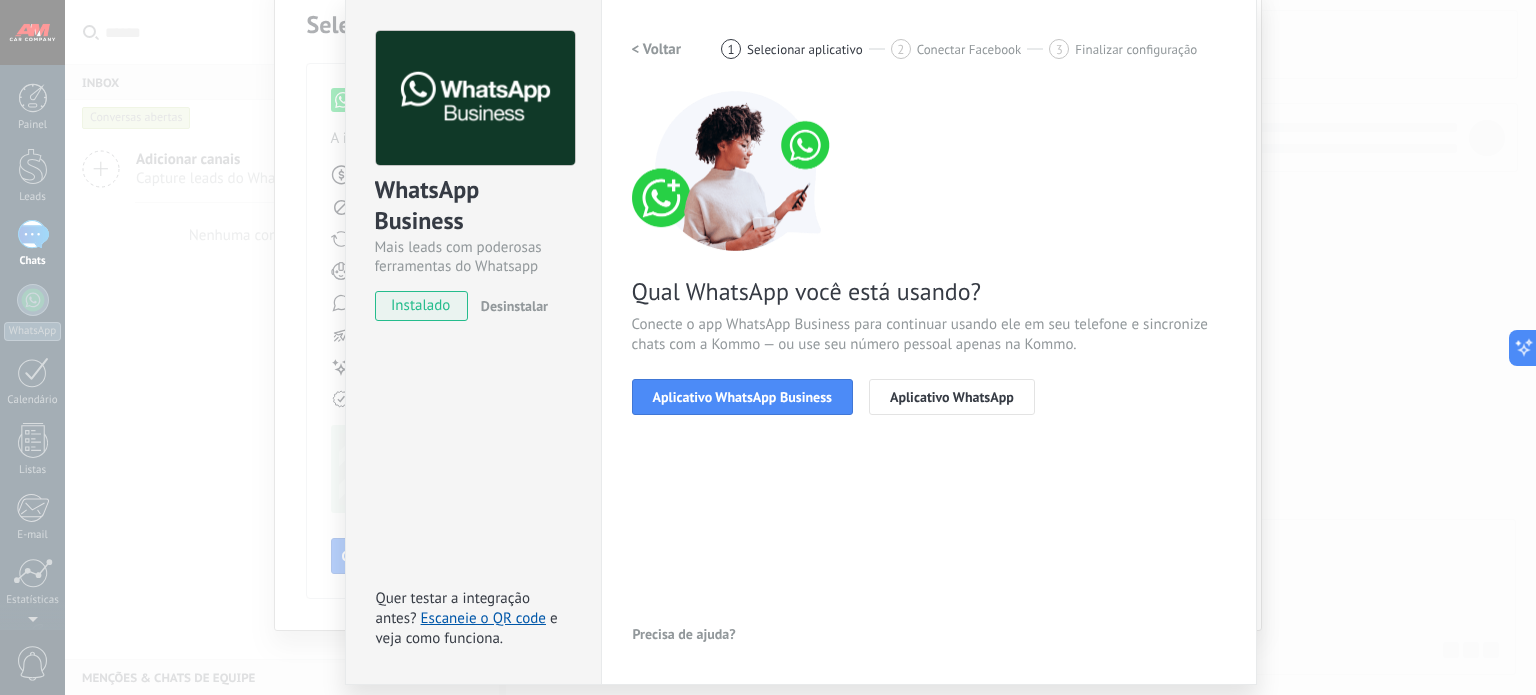 scroll, scrollTop: 100, scrollLeft: 0, axis: vertical 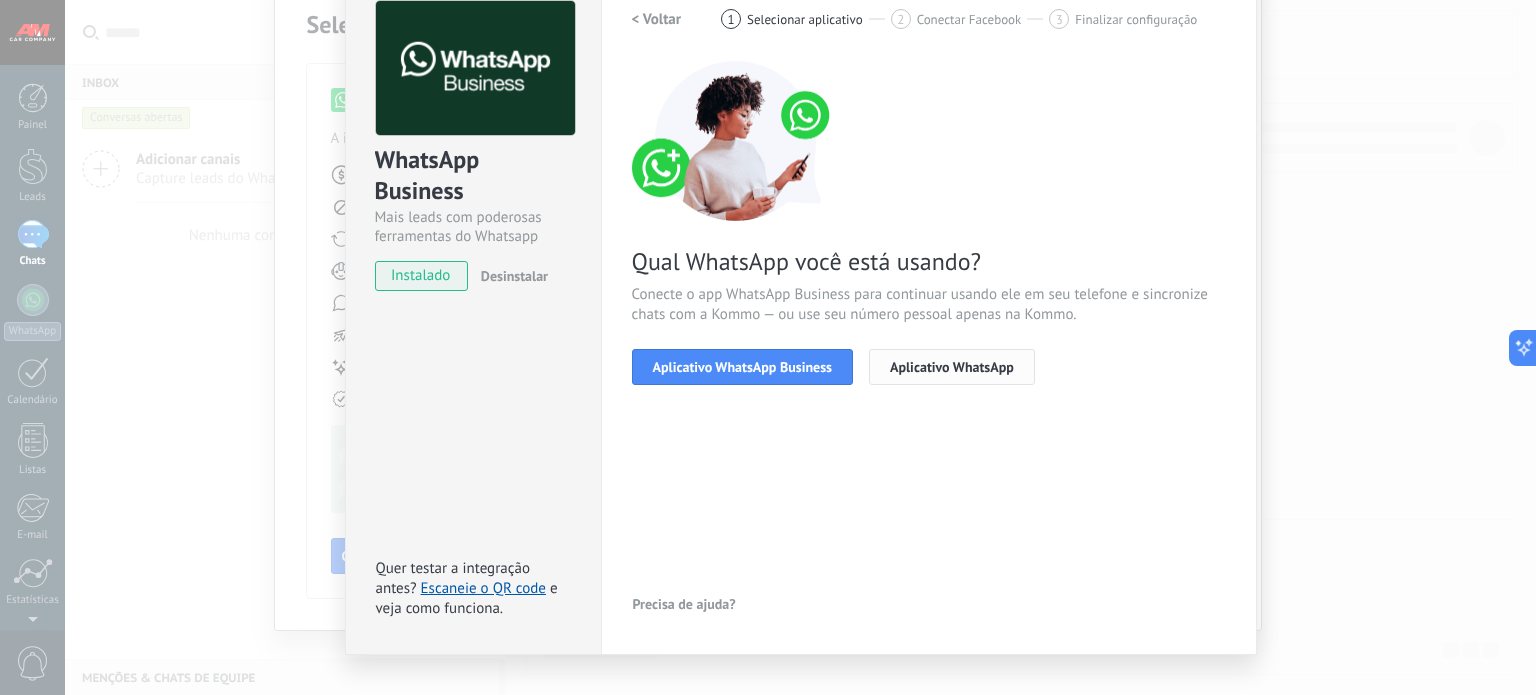 click on "Aplicativo WhatsApp" at bounding box center (952, 367) 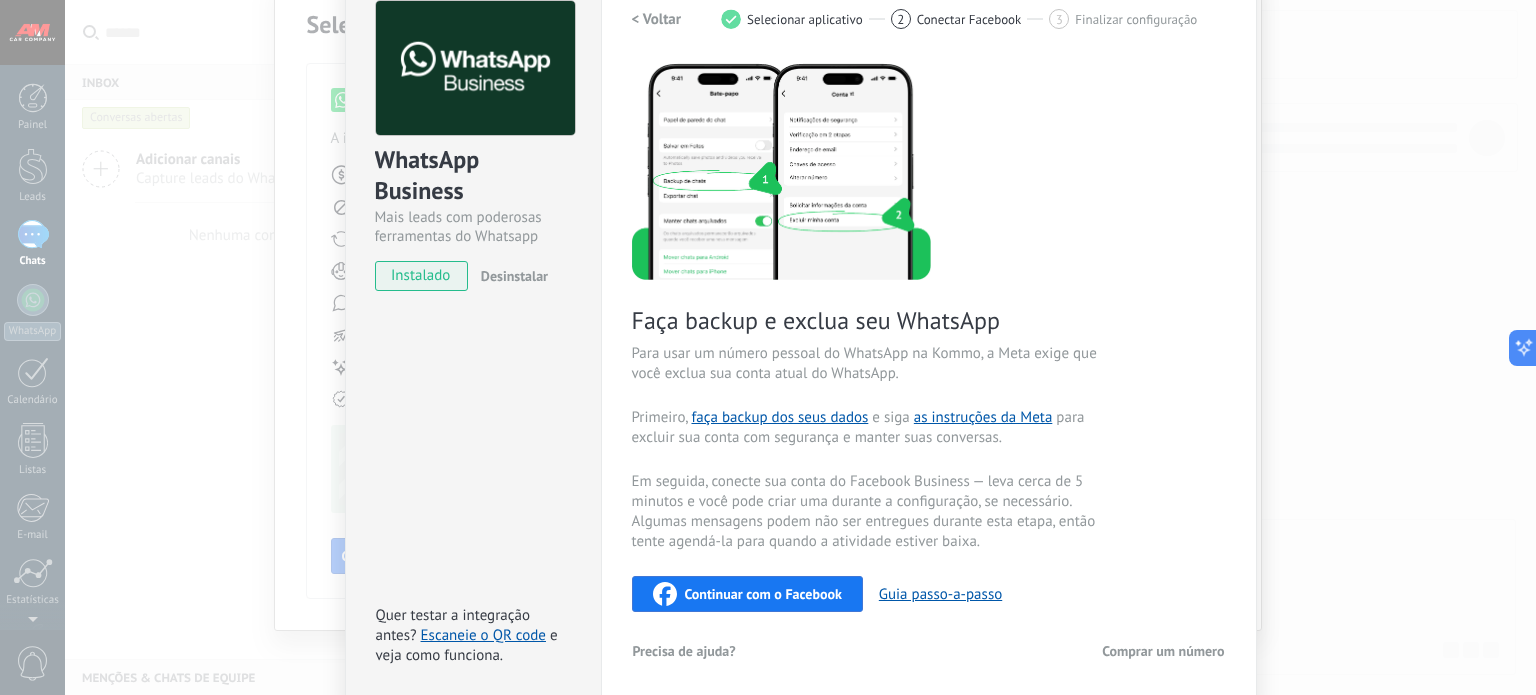 click on "< Voltar" at bounding box center [657, 19] 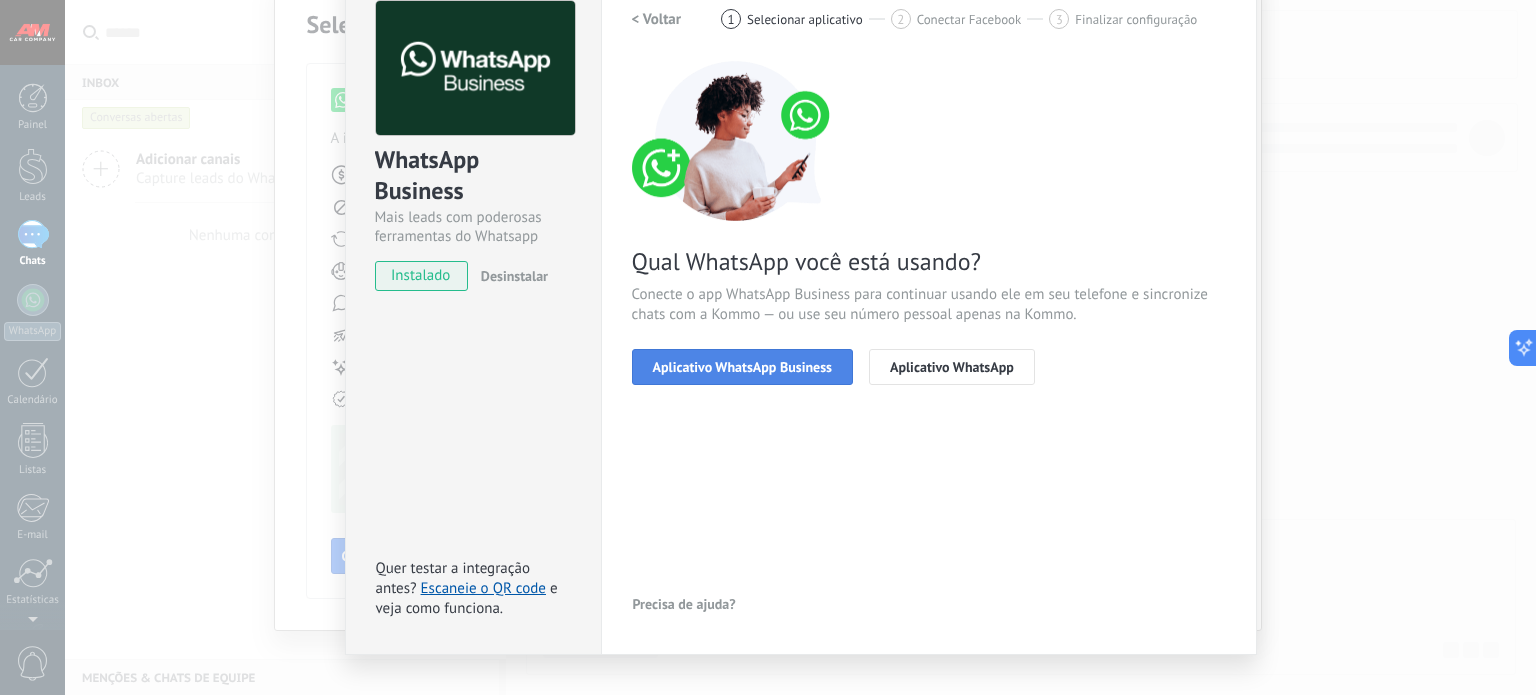 click on "Aplicativo WhatsApp Business" at bounding box center (742, 367) 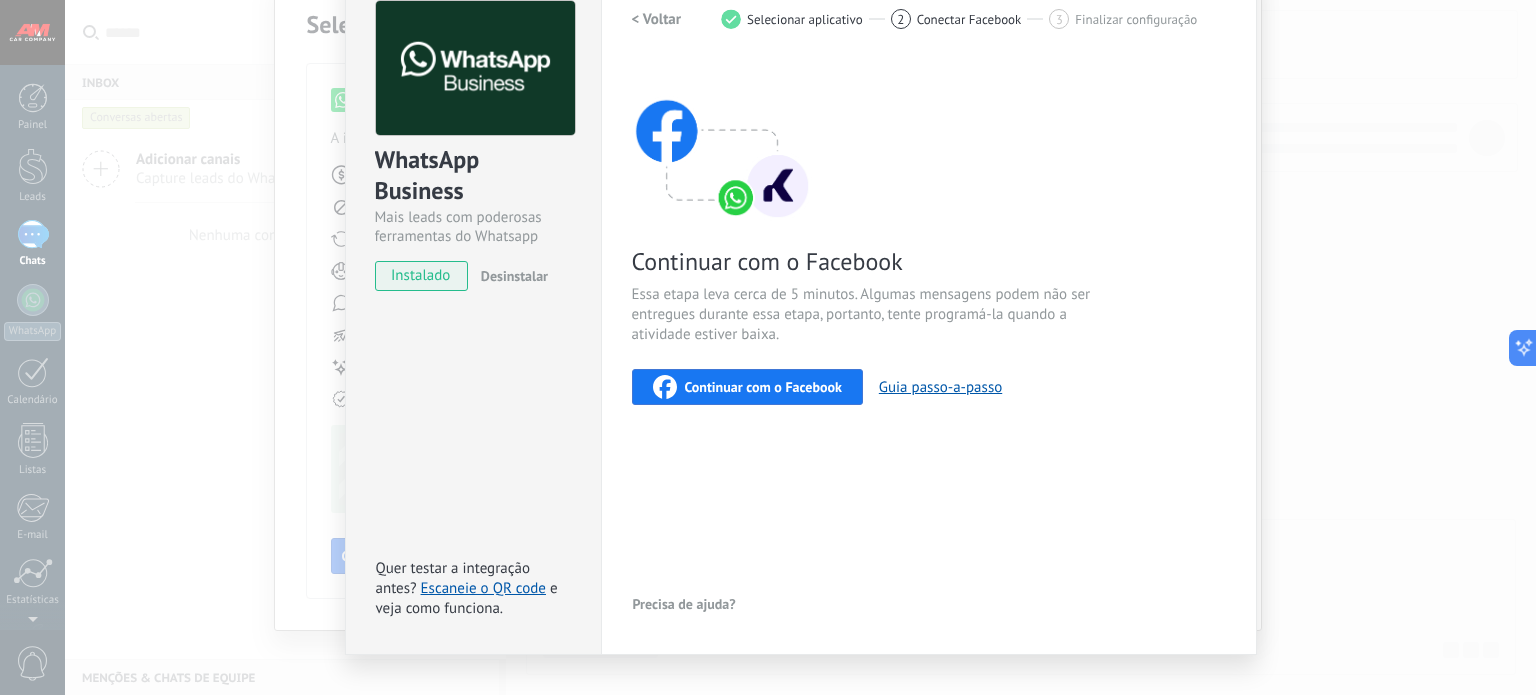 click on "instalado" at bounding box center (421, 276) 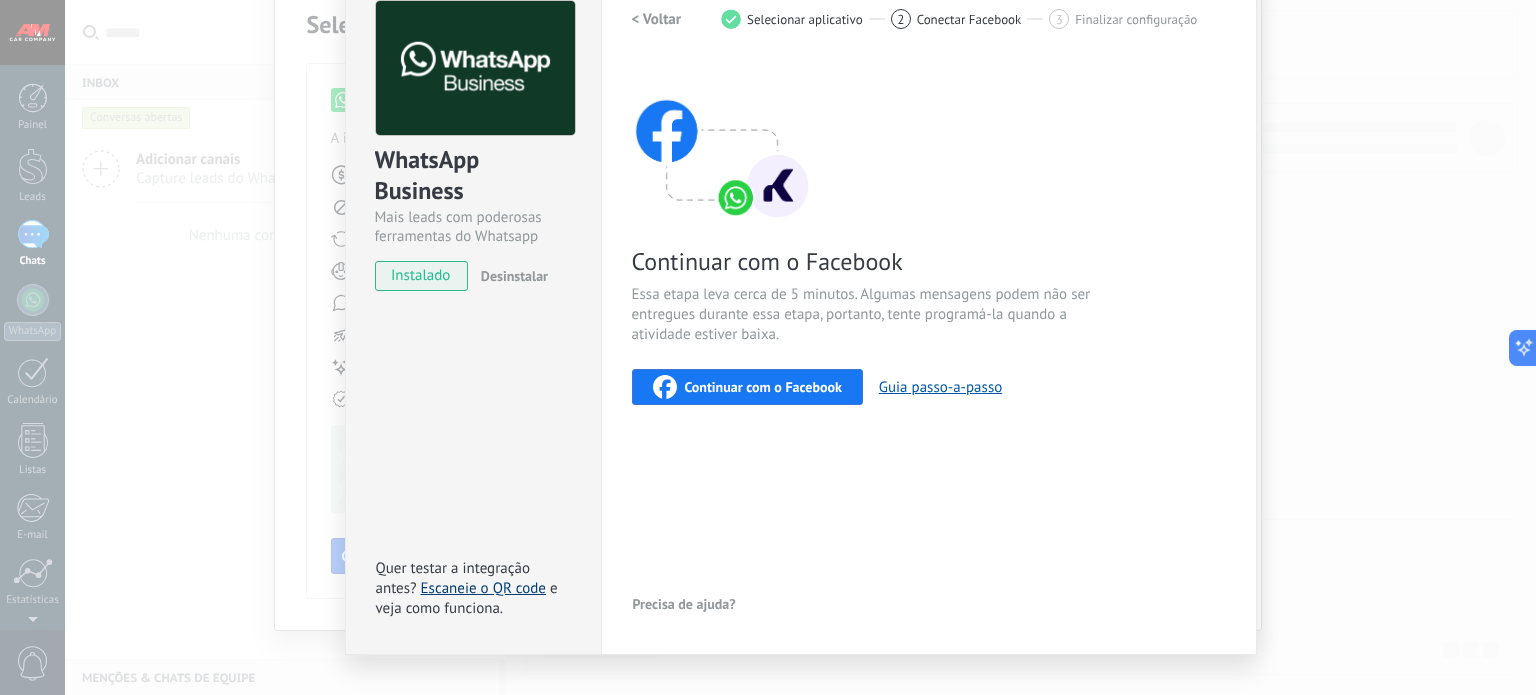 click on "Escaneie o QR code" at bounding box center (483, 588) 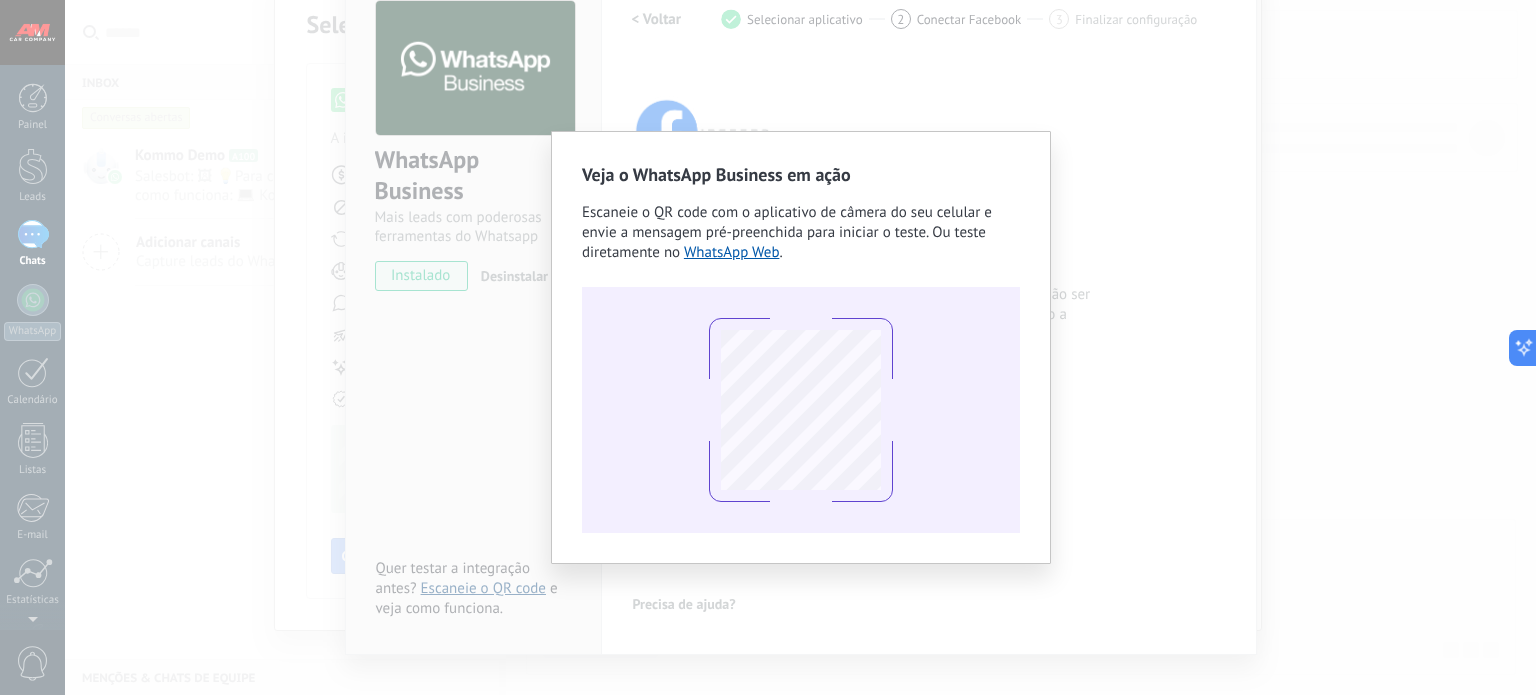 scroll, scrollTop: 0, scrollLeft: 0, axis: both 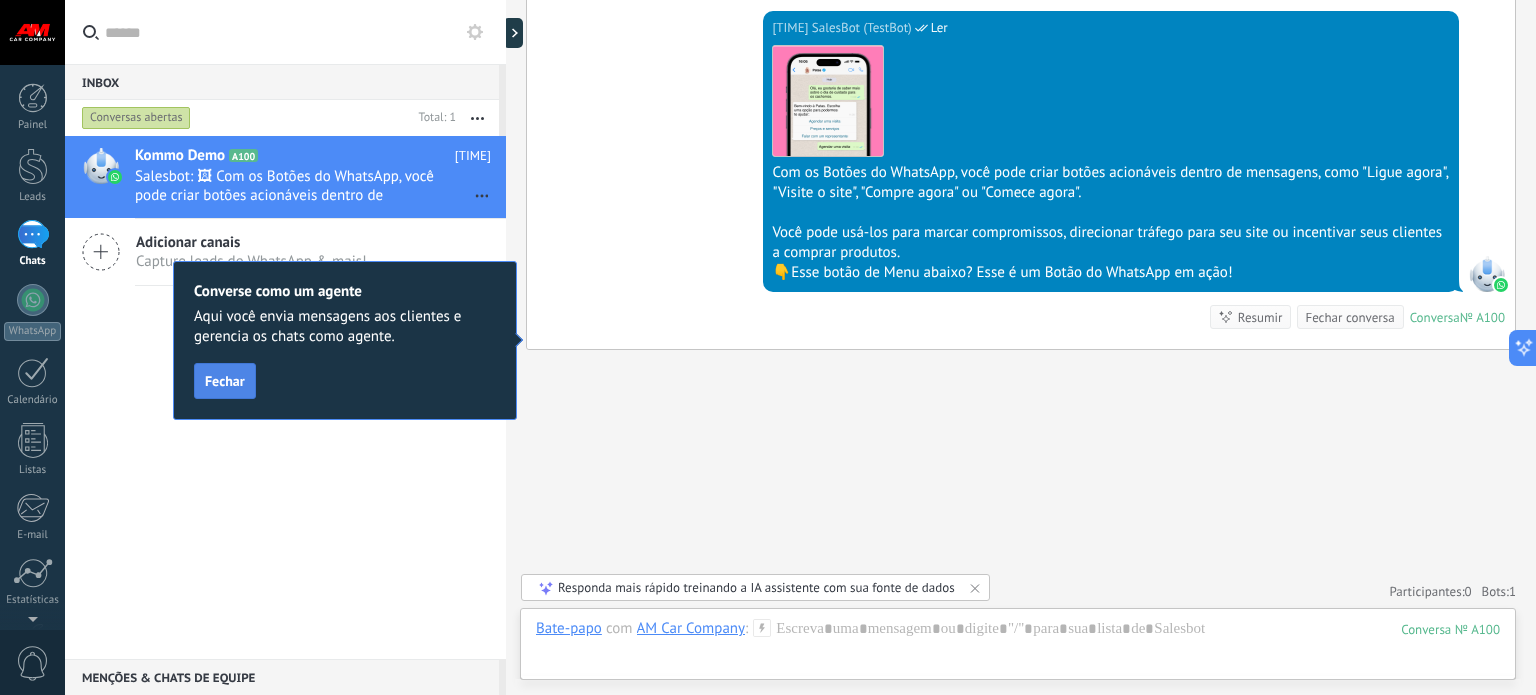 click on "Fechar" at bounding box center (225, 381) 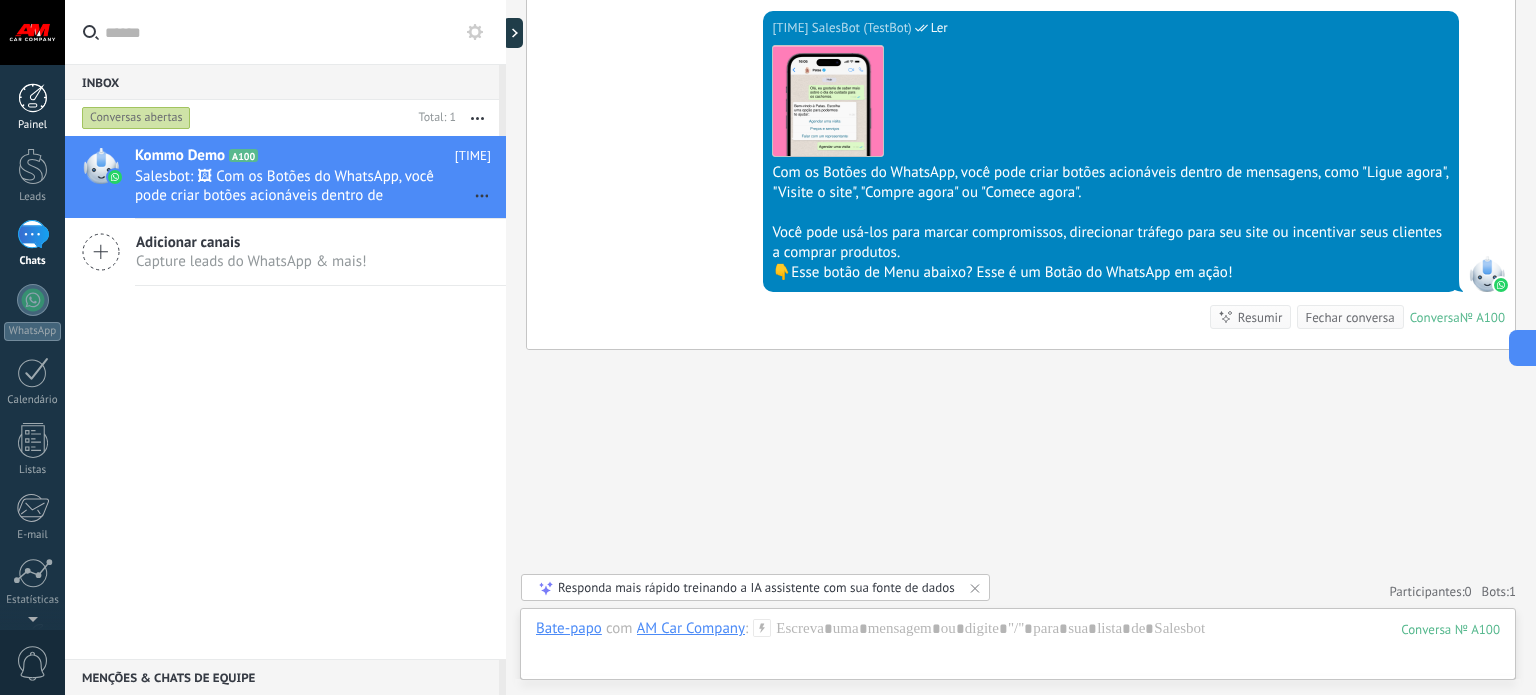 click at bounding box center [33, 98] 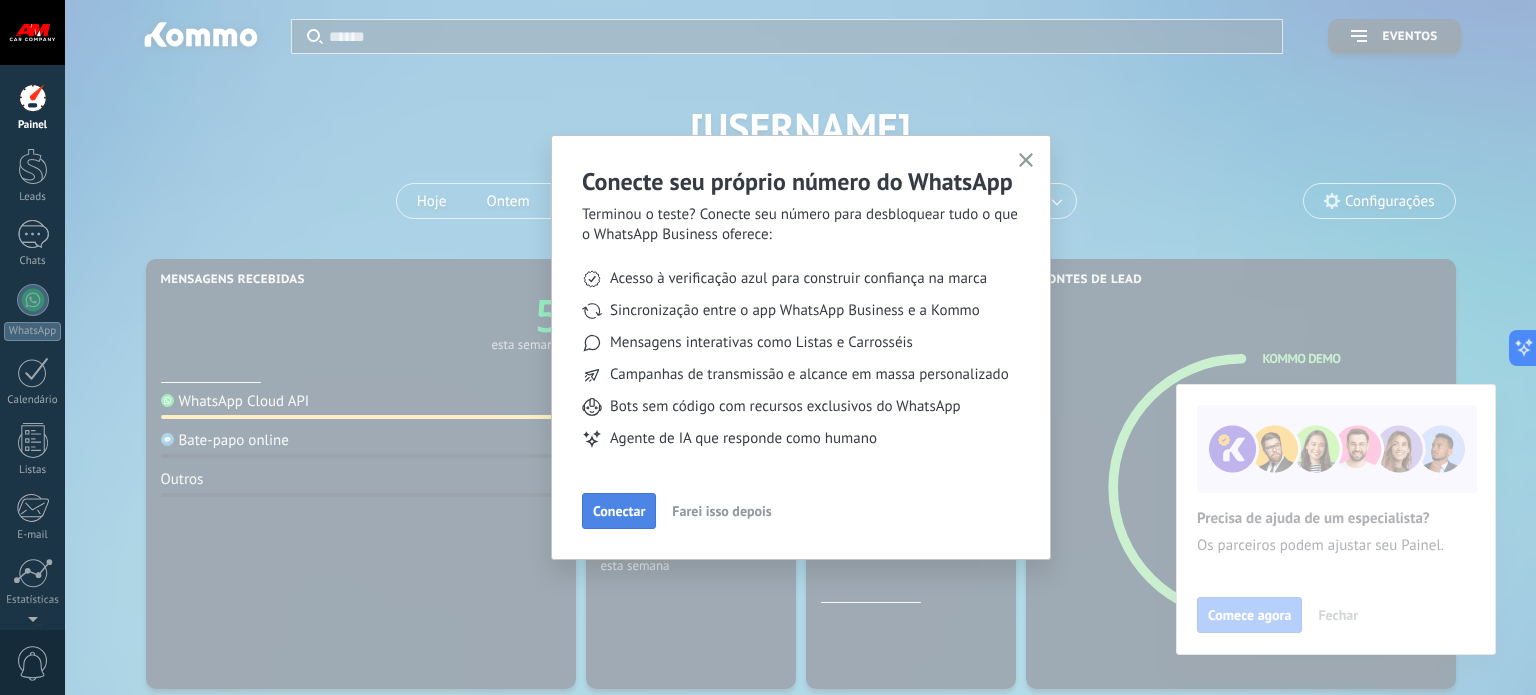 click on "Conectar" at bounding box center [619, 511] 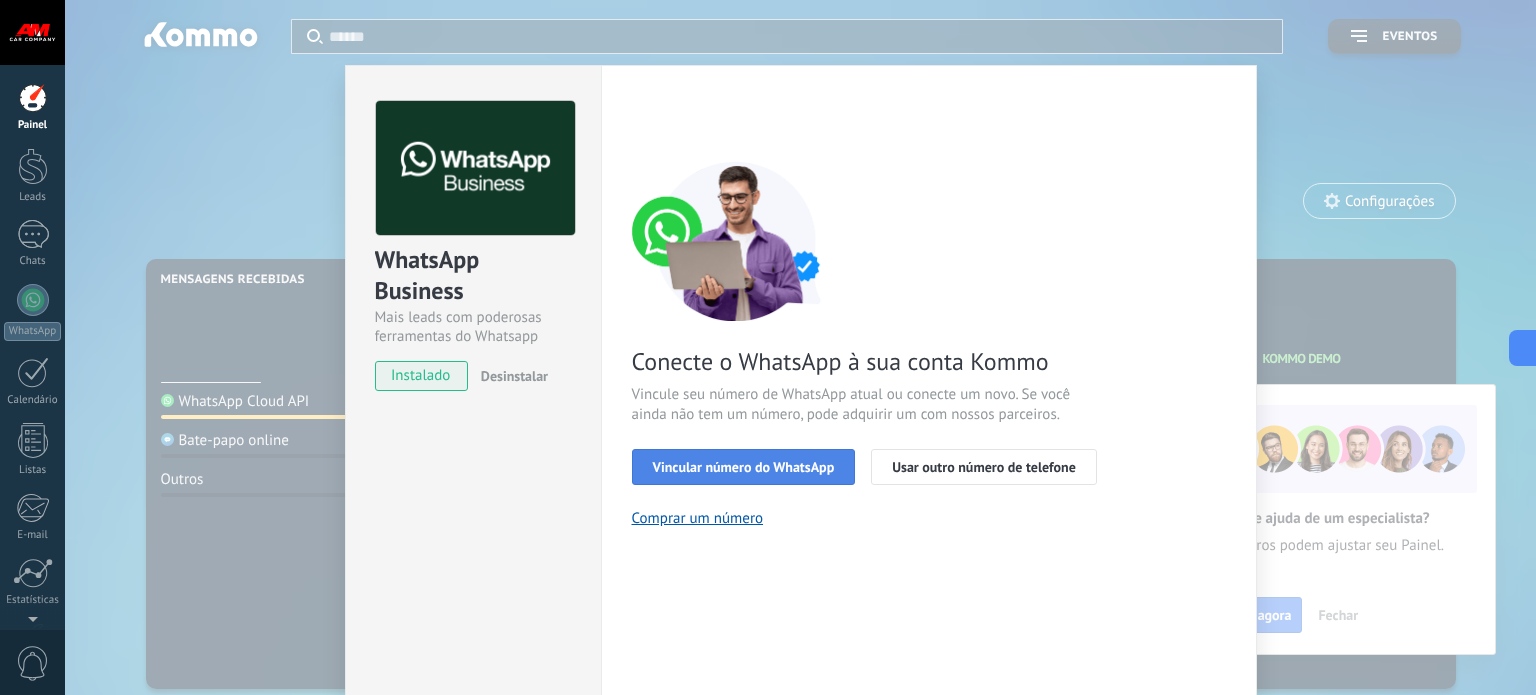 click on "Vincular número do WhatsApp" at bounding box center (744, 467) 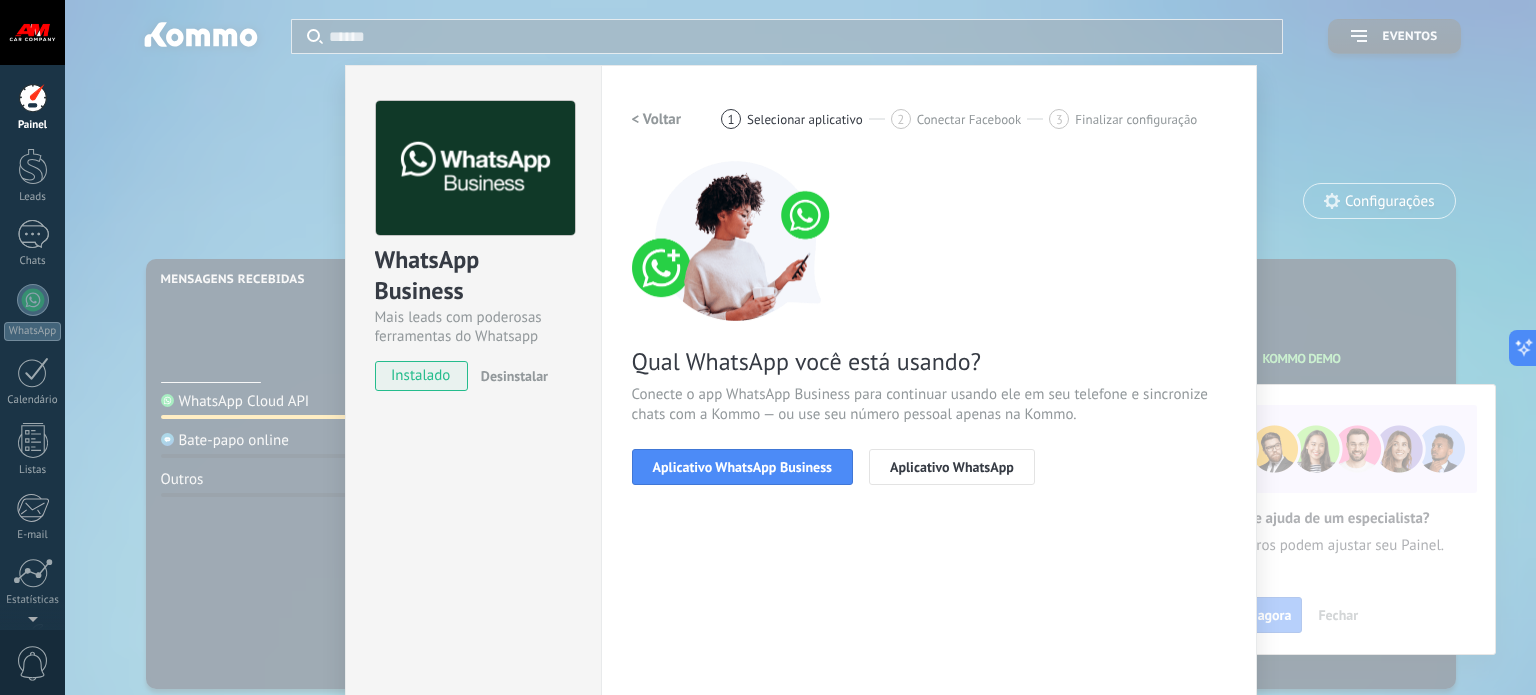 click on "Aplicativo WhatsApp Business" at bounding box center (742, 467) 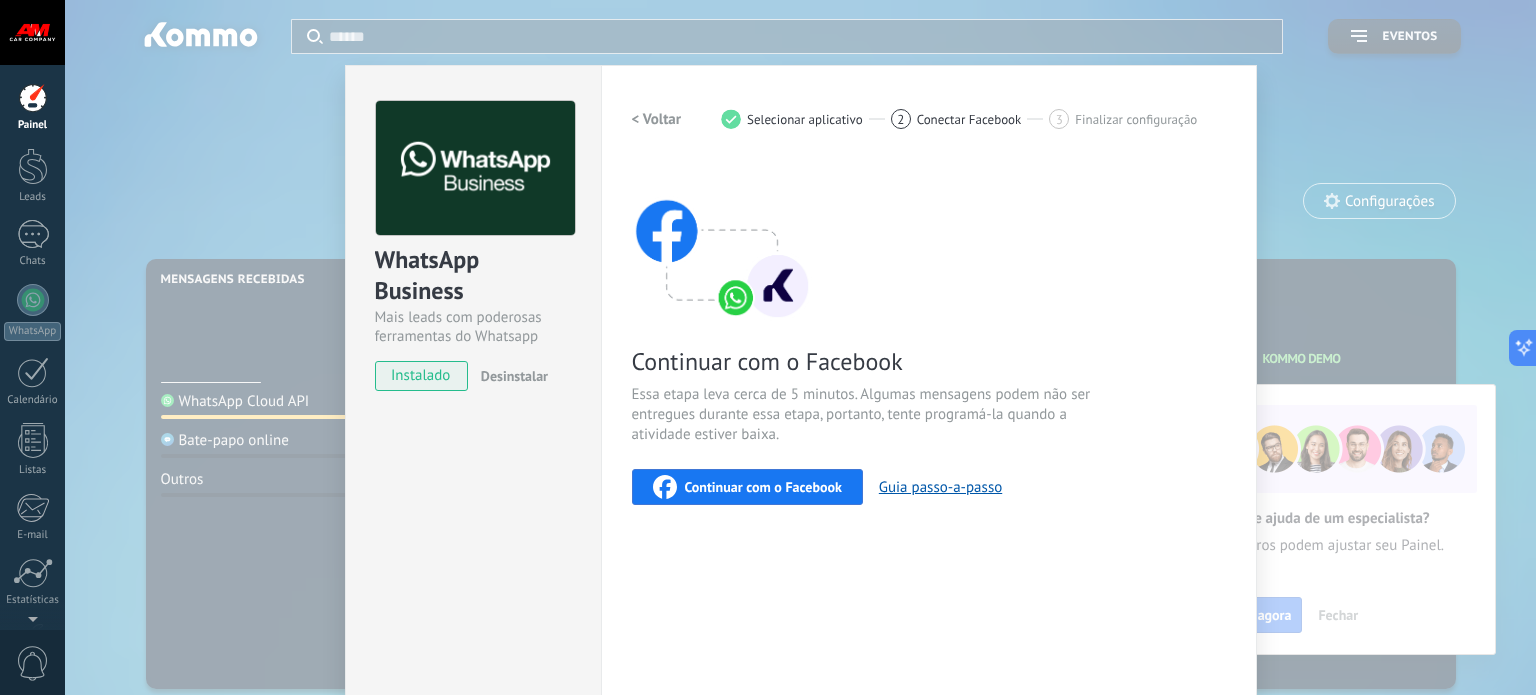 click on "Continuar com o Facebook" at bounding box center [763, 487] 